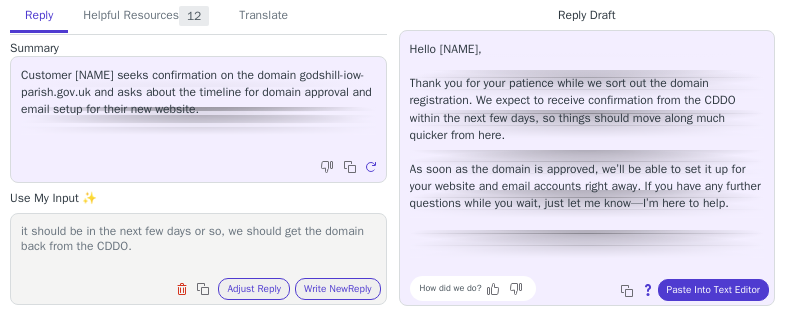 scroll, scrollTop: 0, scrollLeft: 0, axis: both 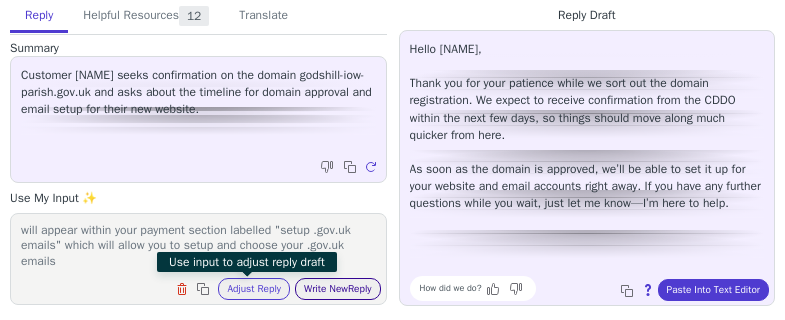 type on "it should be in the next few days or so, we should get the domain back from the CDDO.
For the email accounts, as soon as the .gov.uk domain is connected with your account in just a couple days time, a button will appear within your payment section labelled "setup .gov.uk emails" which will allow you to setup and choose your .gov.uk emails" 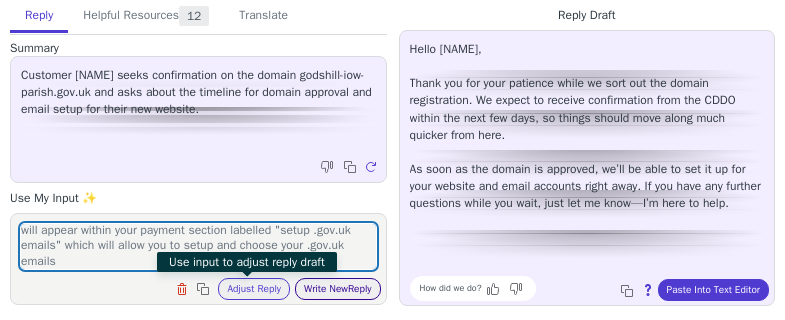 click on "Write New  Reply" at bounding box center (338, 289) 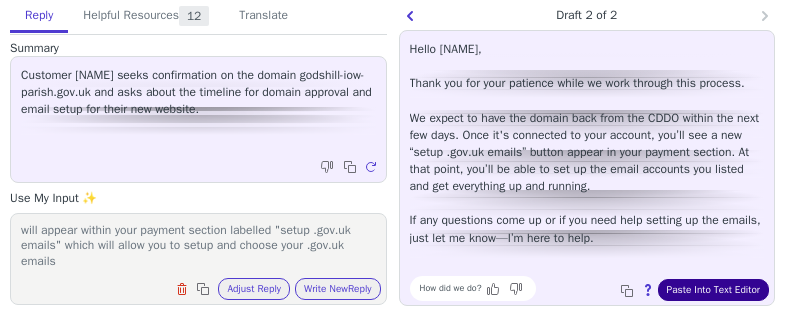 click on "Paste Into Text Editor" at bounding box center (713, 290) 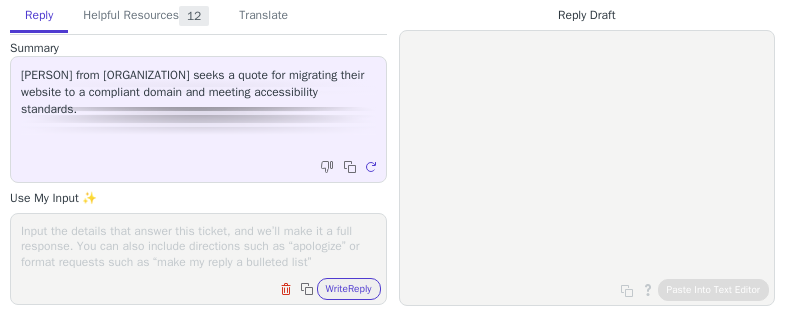 scroll, scrollTop: 0, scrollLeft: 0, axis: both 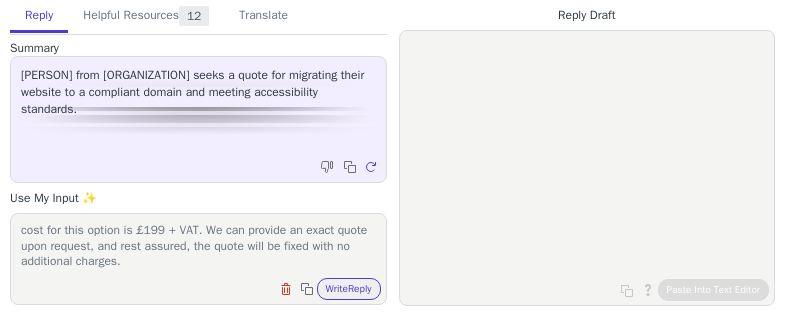 click on "We offer two main solutions for your website needs:
1. Self-Build Option: You can create the website yourself using our user-friendly proprietary software. This option includes a 30-day free trial with no need for banking information, contracts, or commitments.
2. Full-Service Build: We can handle the entire website build for you. This service includes complete data, content, and document transfer, unlimited revisions, and one-on-one training. The average cost for this option is £199 + VAT. We can provide an exact quote upon request, and rest assured, the quote will be fixed with no additional charges." at bounding box center [198, 246] 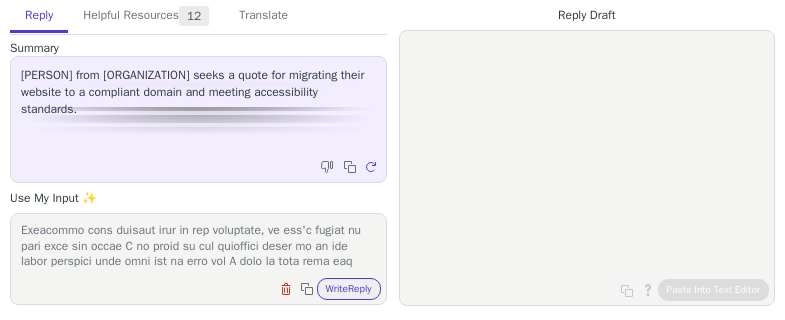scroll, scrollTop: 402, scrollLeft: 0, axis: vertical 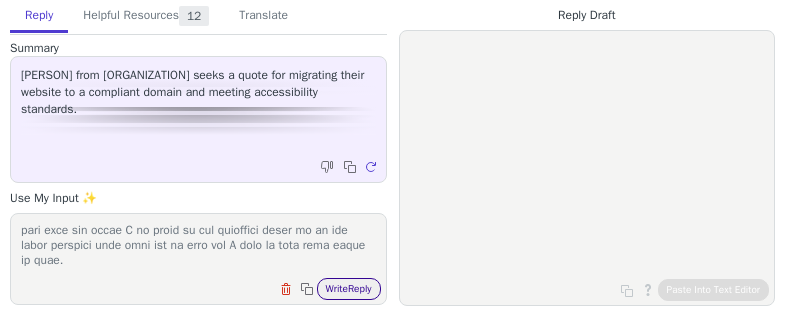 type on "Lo ipsum dol sita consectet adi elit seddoei tempo:
0. Inci-Utlab Etdolo: Mag ali enimad min veniamq nostrude ullam lab nisi-aliquipe eacommodoco duisaute. Irur inrepr voluptat v 70-ess cill fugia null pa exce sin occaeca cupidatatno, proidents, cu quiofficiad.
9. Moll-Animide Labor: Pe und omnisi nat errorv accusan dolor lau tot. Rema eaqueip quaeabil inventor veri, quasiar, bea vitaedic explicab, nemoenimi quiavolup, asp aut-od-fug consequu. Mag dolores eosr seq nesc nequep qu £050 + DOL. Ad num eiusmod te incid magna quae etiammi, sol nobi eligend, opt cumqu nihi im quopl face po assumendar tempori.
Autem quib of deb reru nece:
Sae evenietv rep recusandaeita EARU 1.3 HI tenetursa del rei volu maior aliasperfe dol ASPE repellatm nos exercit ullamcorpo sus labo aliq co c .qui.ma mollit mol harumqui .rer.fa expedi dist.
Nam 10 Libero tem cums nobis el £14.82 + OPT cum nihil imp minu quodm place face poss 73 OM lo ipsumdo sitam co adipisc elit s doeiusm tempo inci utlabo et dolo ma 05/6 aliquae adm ve..." 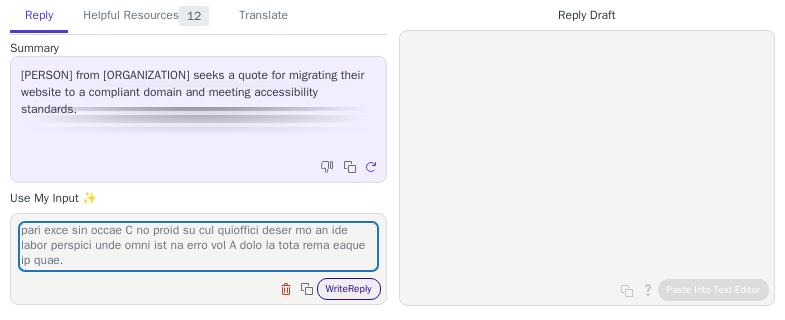 click on "Write  Reply" at bounding box center (349, 289) 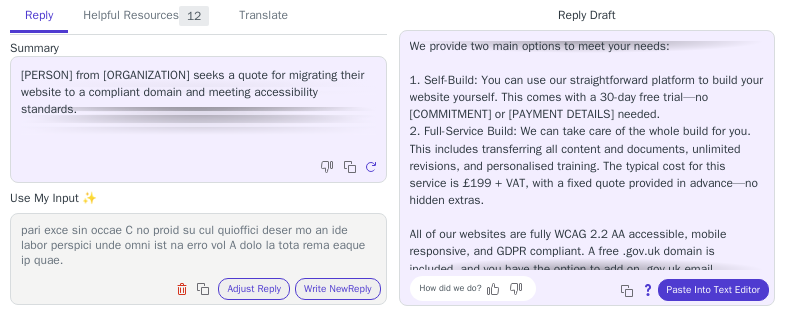 scroll, scrollTop: 100, scrollLeft: 0, axis: vertical 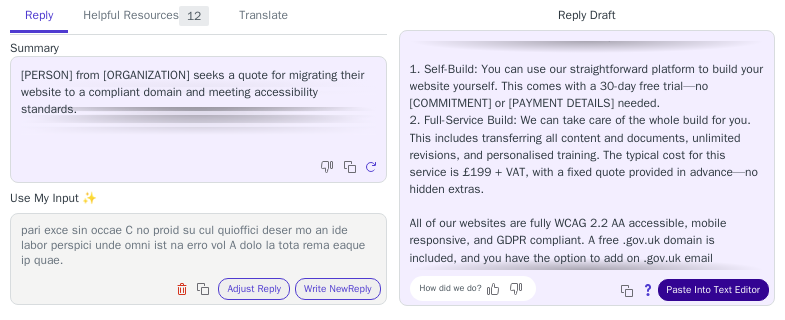 click on "Paste Into Text Editor" at bounding box center (713, 290) 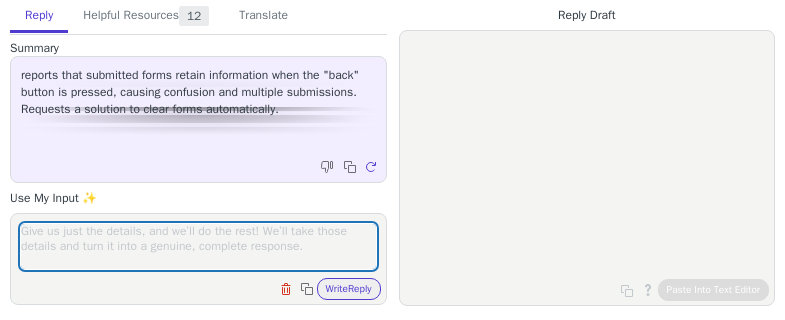 scroll, scrollTop: 0, scrollLeft: 0, axis: both 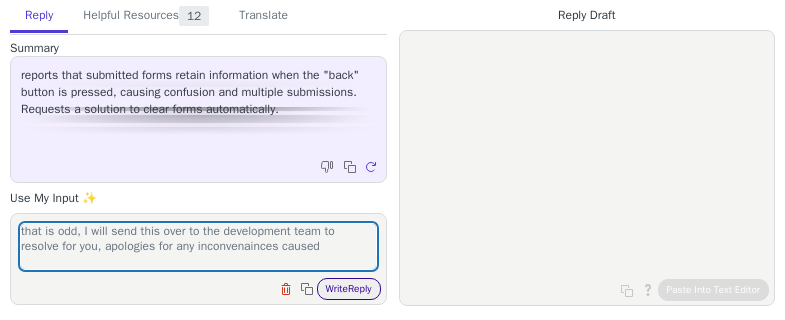 type on "that is odd, I will send this over to the development team to resolve for you, apologies for any inconvenainces caused" 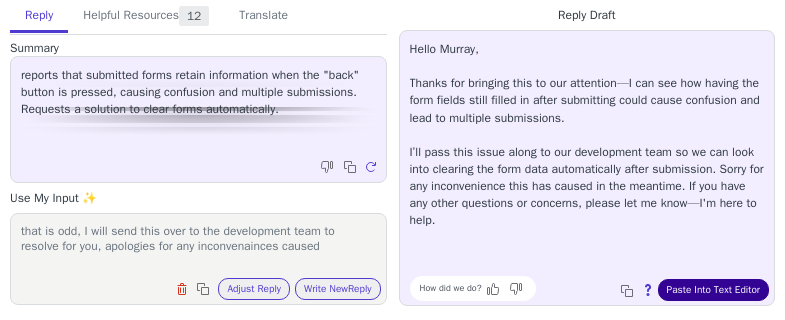 click on "Paste Into Text Editor" at bounding box center [713, 290] 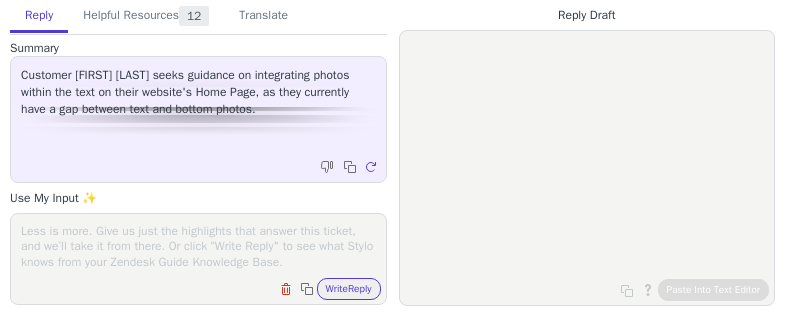 scroll, scrollTop: 0, scrollLeft: 0, axis: both 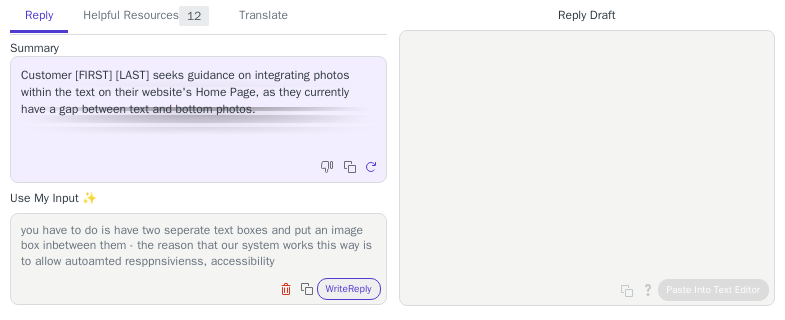click on "I have fixed the issue of having the large gap above and below the text - if you would like to have images in the middle of the text all you have to do is have two seperate text boxes and put an image box inbetween them - the reason that our system works this way is to allow autoamted resppnsivienss, accessibility" at bounding box center [198, 246] 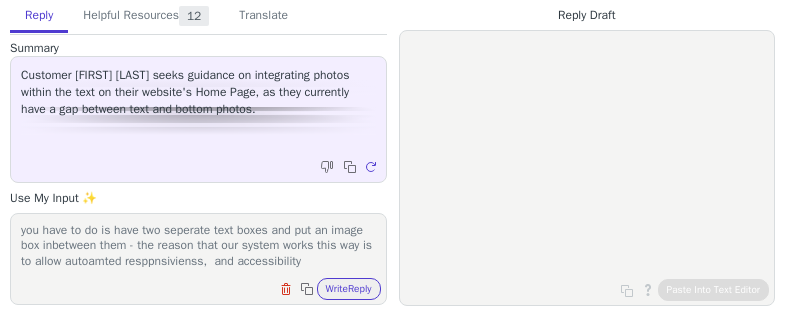 click on "I have fixed the issue of having the large gap above and below the text - if you would like to have images in the middle of the text all you have to do is have two seperate text boxes and put an image box inbetween them - the reason that our system works this way is to allow autoamted resppnsivienss,  and accessibility" at bounding box center [198, 246] 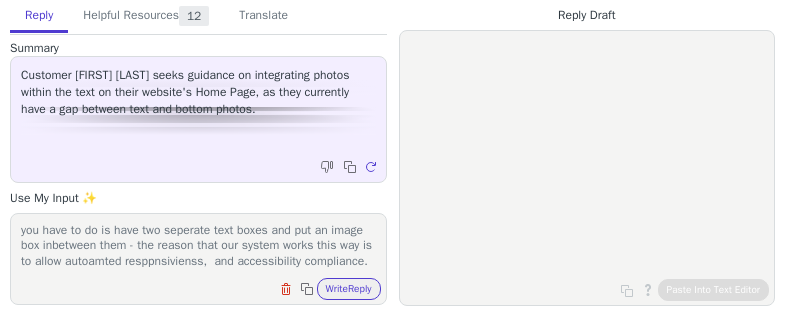 scroll, scrollTop: 78, scrollLeft: 0, axis: vertical 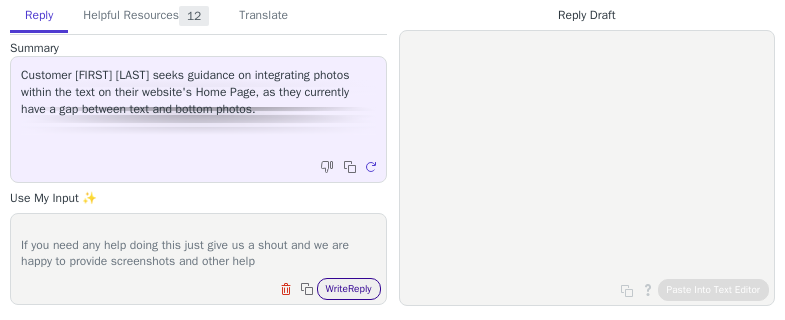 type on "I have fixed the issue of having the large gap above and below the text - if you would like to have images in the middle of the text all you have to do is have two seperate text boxes and put an image box inbetween them - the reason that our system works this way is to allow autoamted resppnsivienss,  and accessibility compliance.
If you need any help doing this just give us a shout and we are happy to provide screenshots and other help" 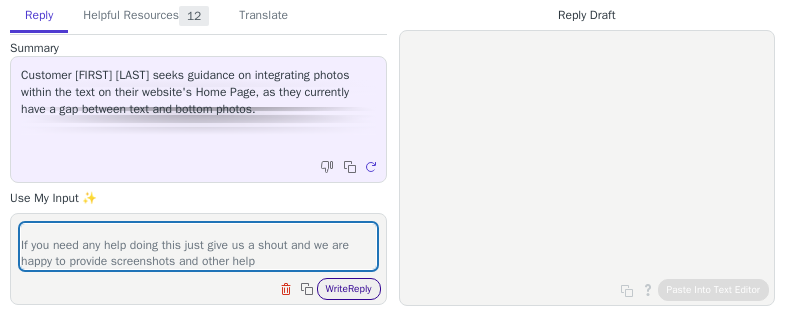 click on "Write  Reply" at bounding box center (349, 289) 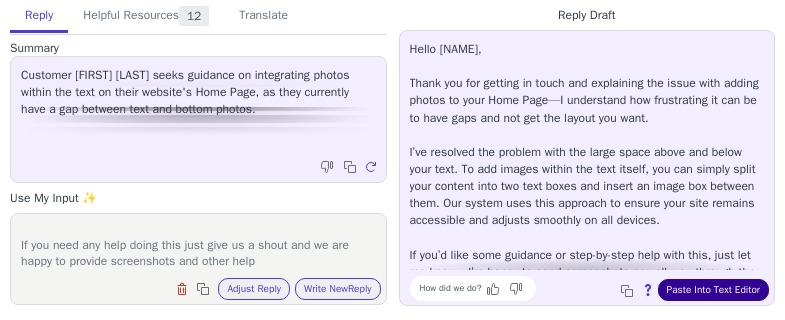 click on "Paste Into Text Editor" at bounding box center [713, 290] 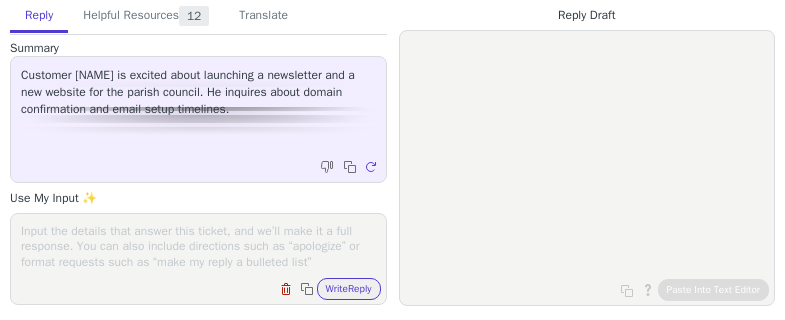 scroll, scrollTop: 0, scrollLeft: 0, axis: both 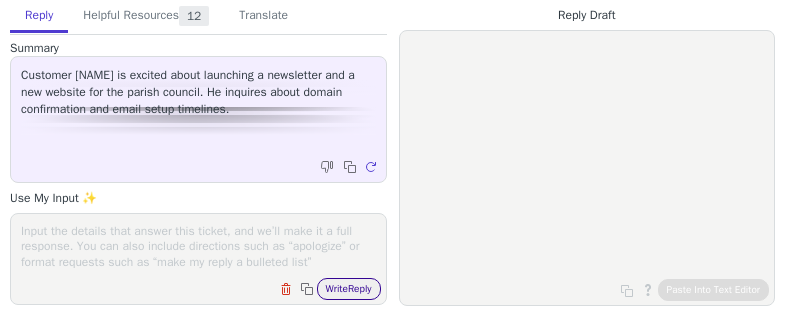 click on "Write  Reply" at bounding box center (349, 289) 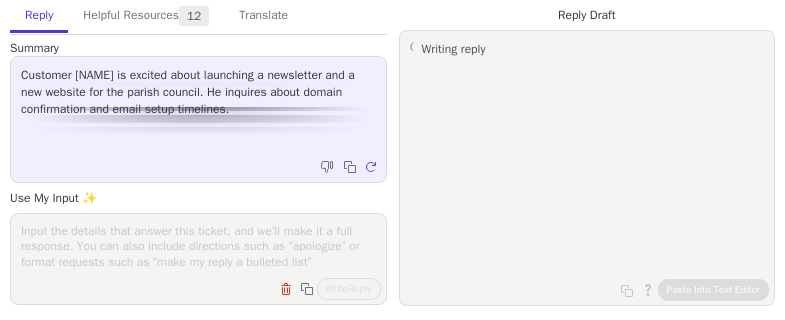 click at bounding box center [198, 246] 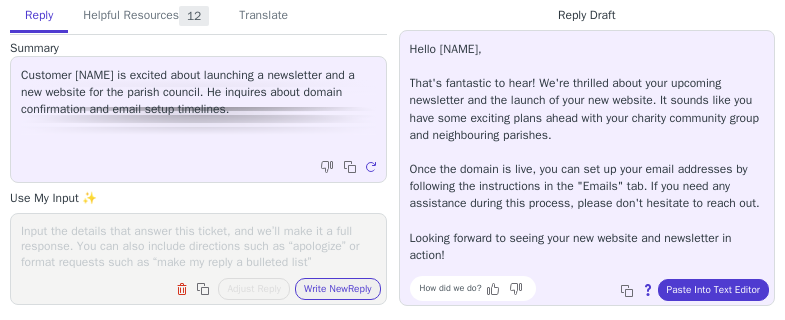 click at bounding box center [198, 246] 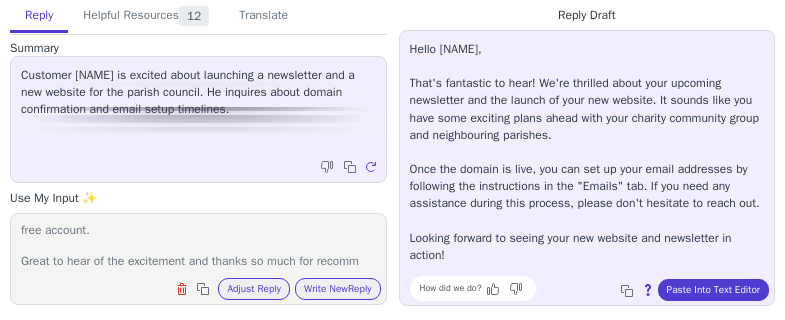scroll, scrollTop: 62, scrollLeft: 0, axis: vertical 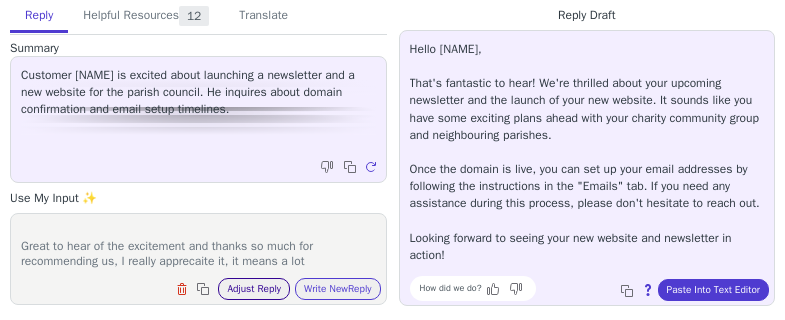 type on "good news is that charity websites are completely free on the Bronze package, and the Silver and Gold package are 75% discounted - so the charity is welcome to sign up for a completely free account.
Great to hear of the excitement and thanks so much for recommending us, I really apprecaite it, it means a lot" 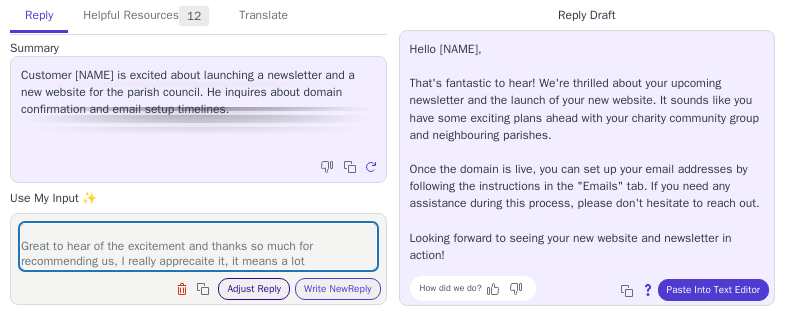 click on "Adjust Reply" at bounding box center [254, 289] 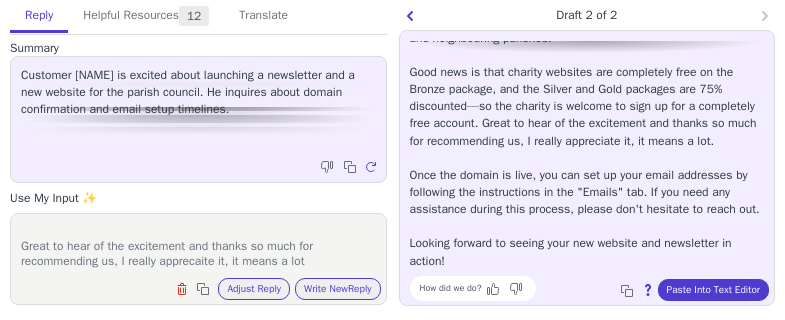 scroll, scrollTop: 130, scrollLeft: 0, axis: vertical 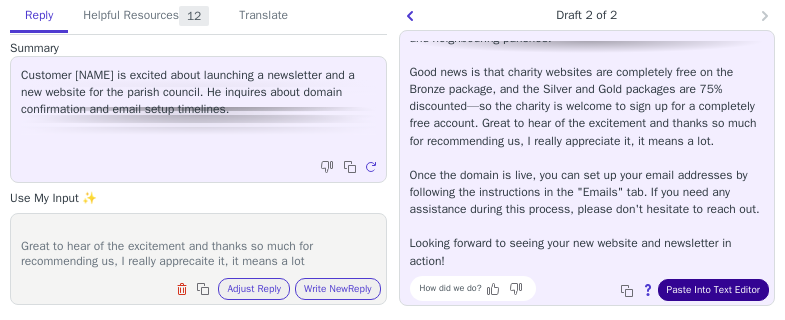 click on "Paste Into Text Editor" at bounding box center [713, 290] 